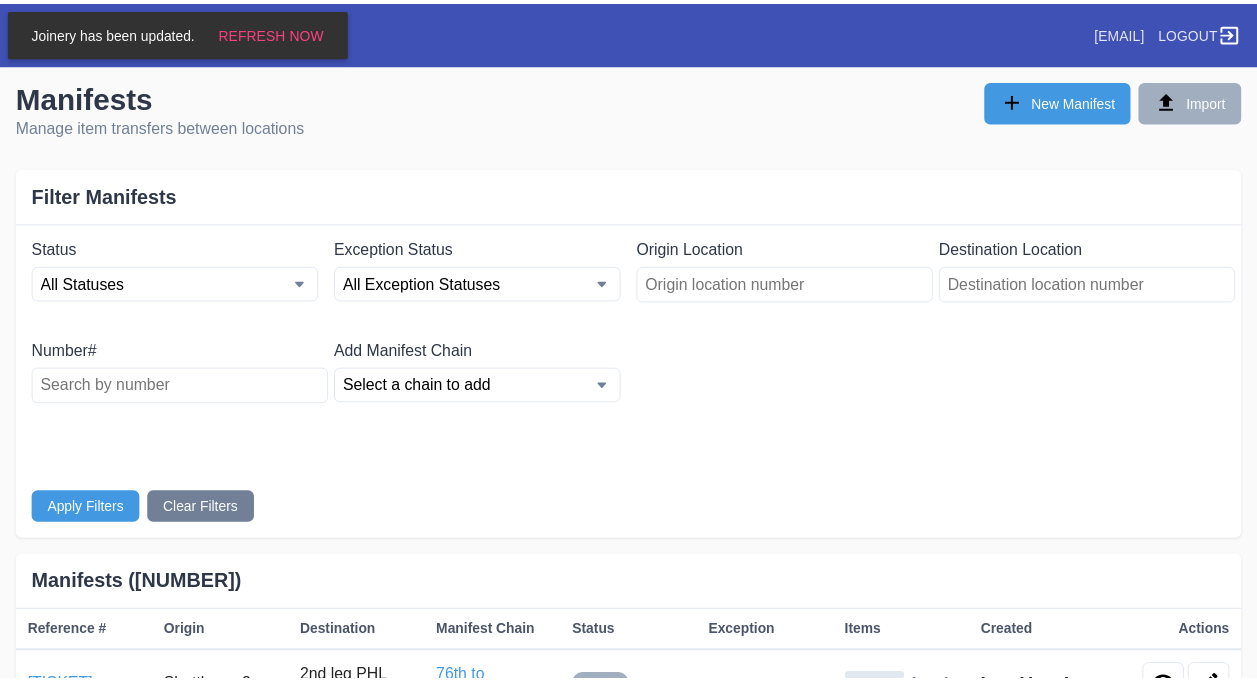 scroll, scrollTop: 500, scrollLeft: 0, axis: vertical 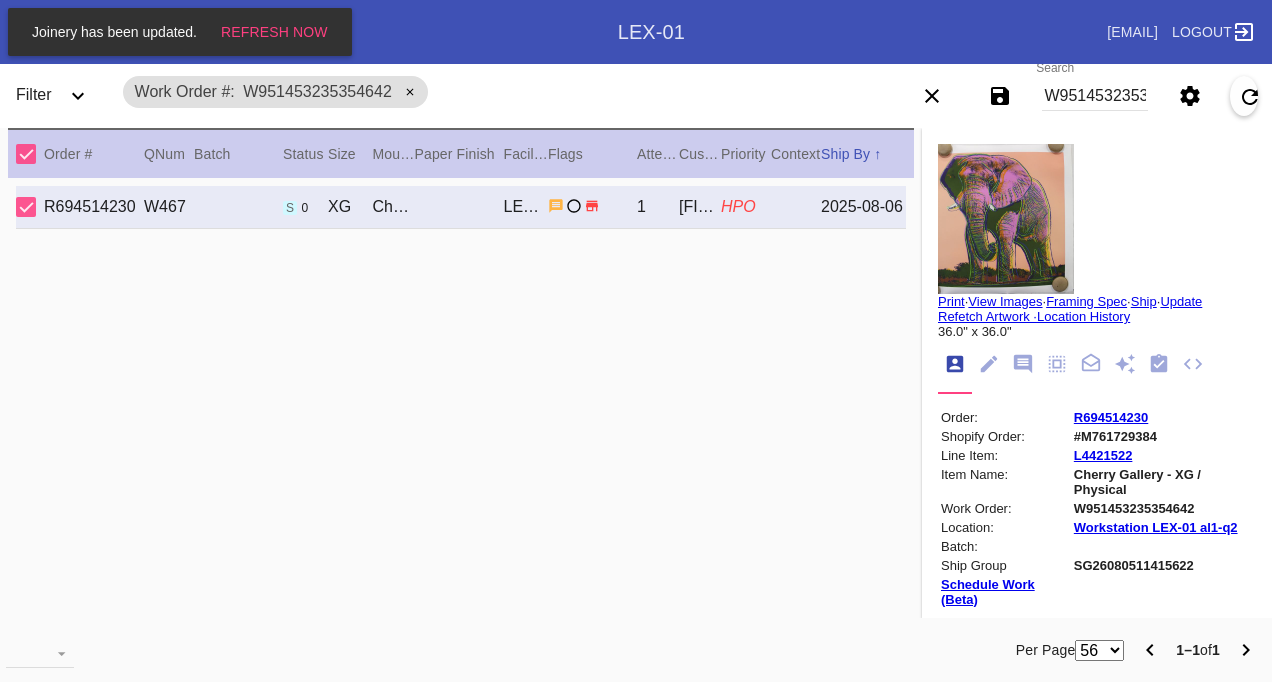 drag, startPoint x: 0, startPoint y: 0, endPoint x: 298, endPoint y: 32, distance: 299.7132 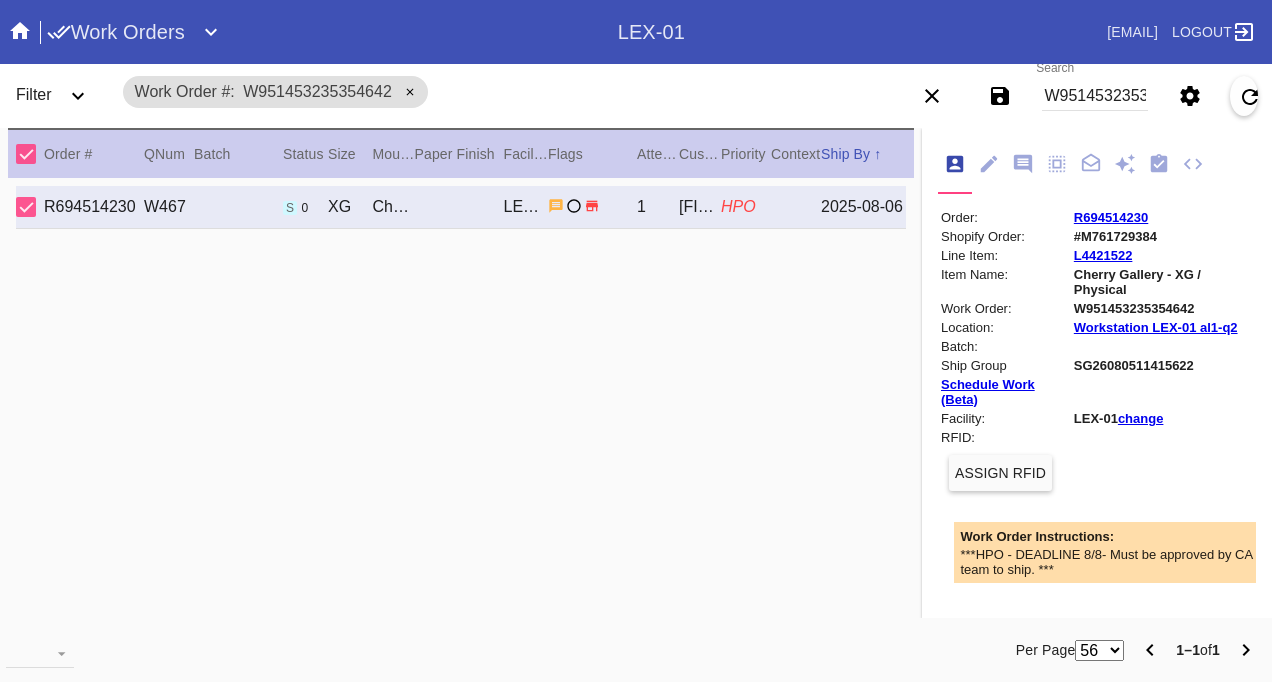 click 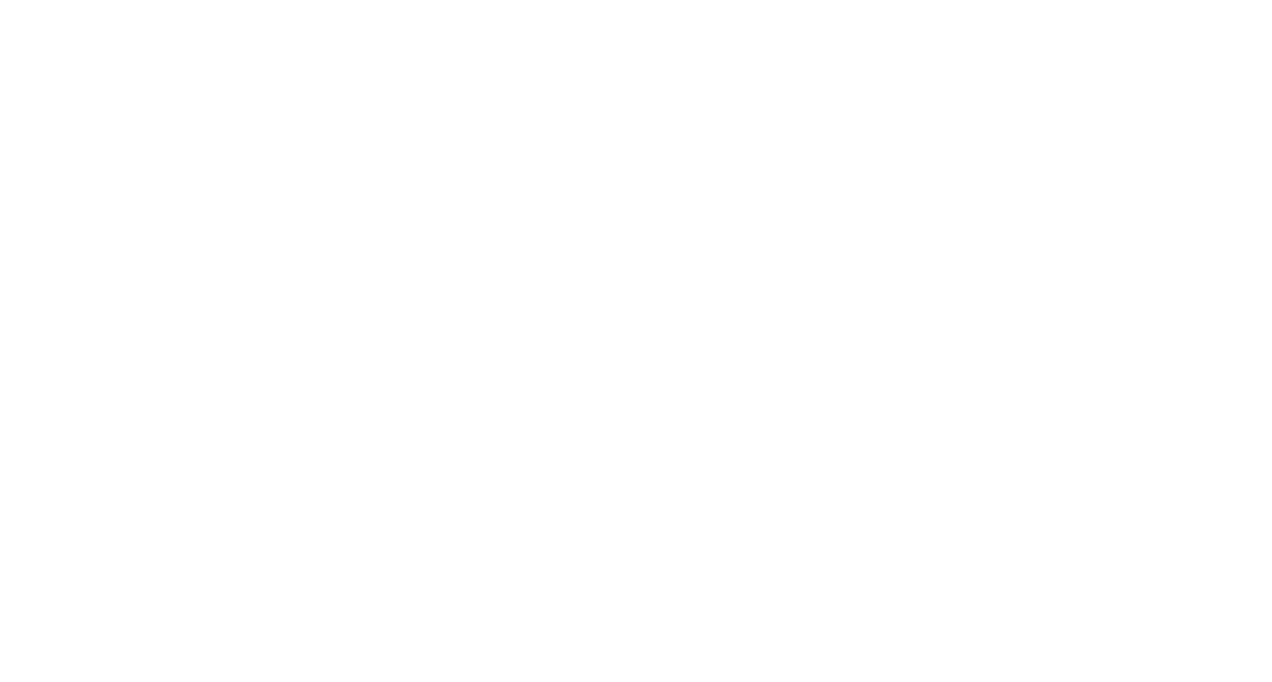 scroll, scrollTop: 0, scrollLeft: 0, axis: both 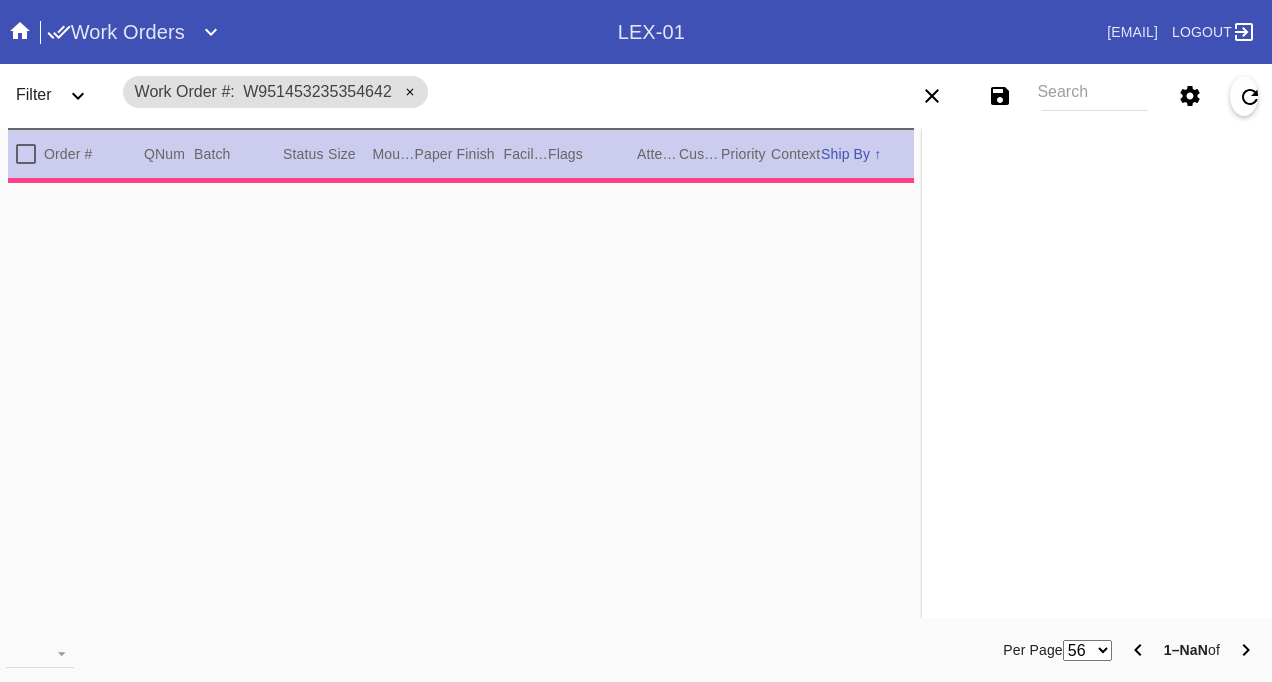 type on "***HPO - DEADLINE 8/8- Must be approved by CA team to ship. ***" 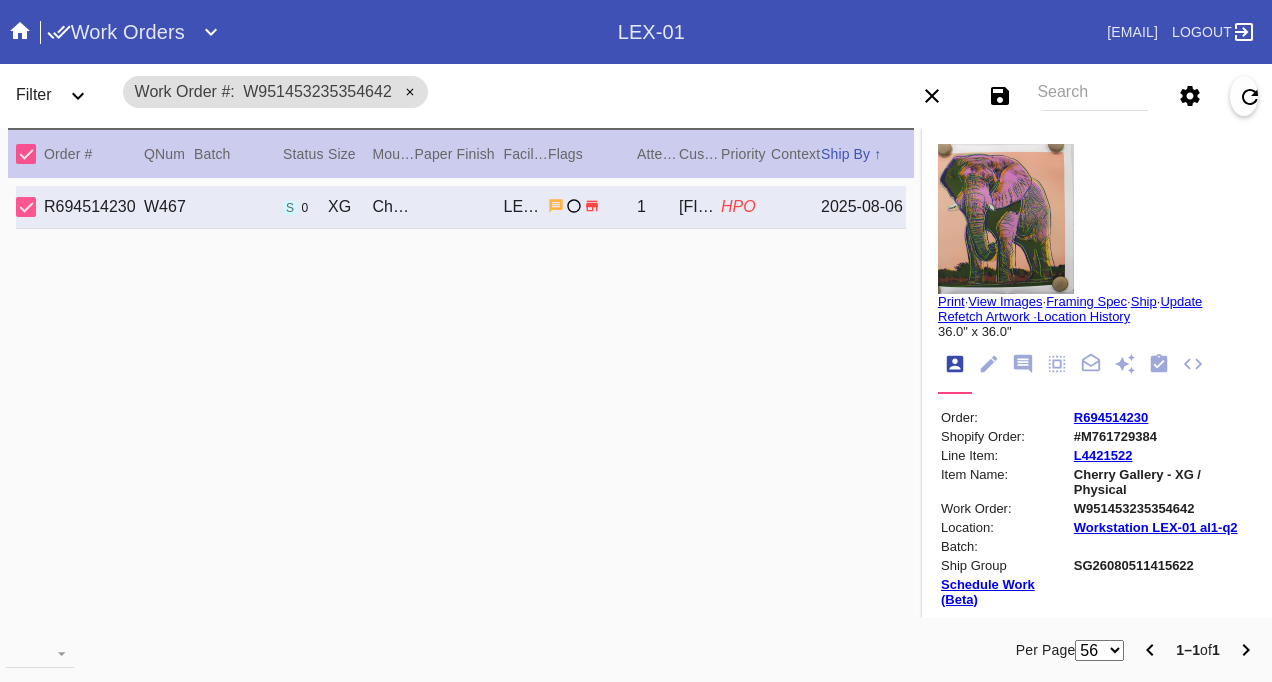 click 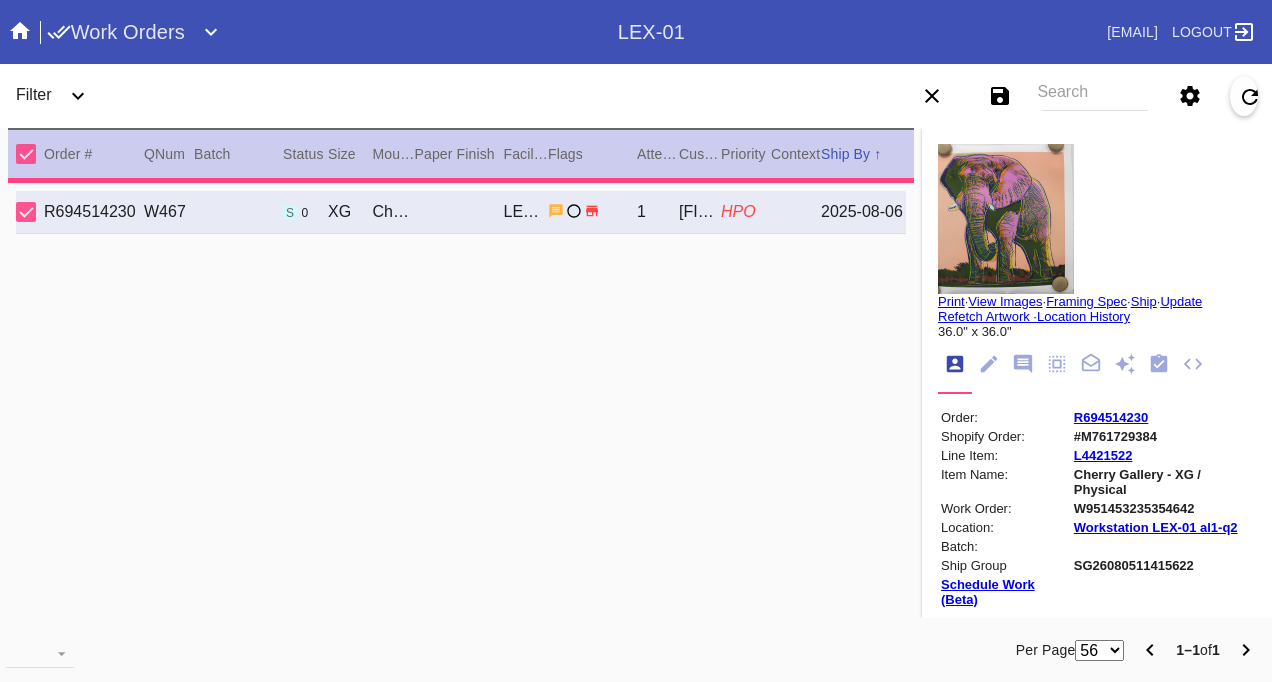 click on "Filter" at bounding box center (34, 94) 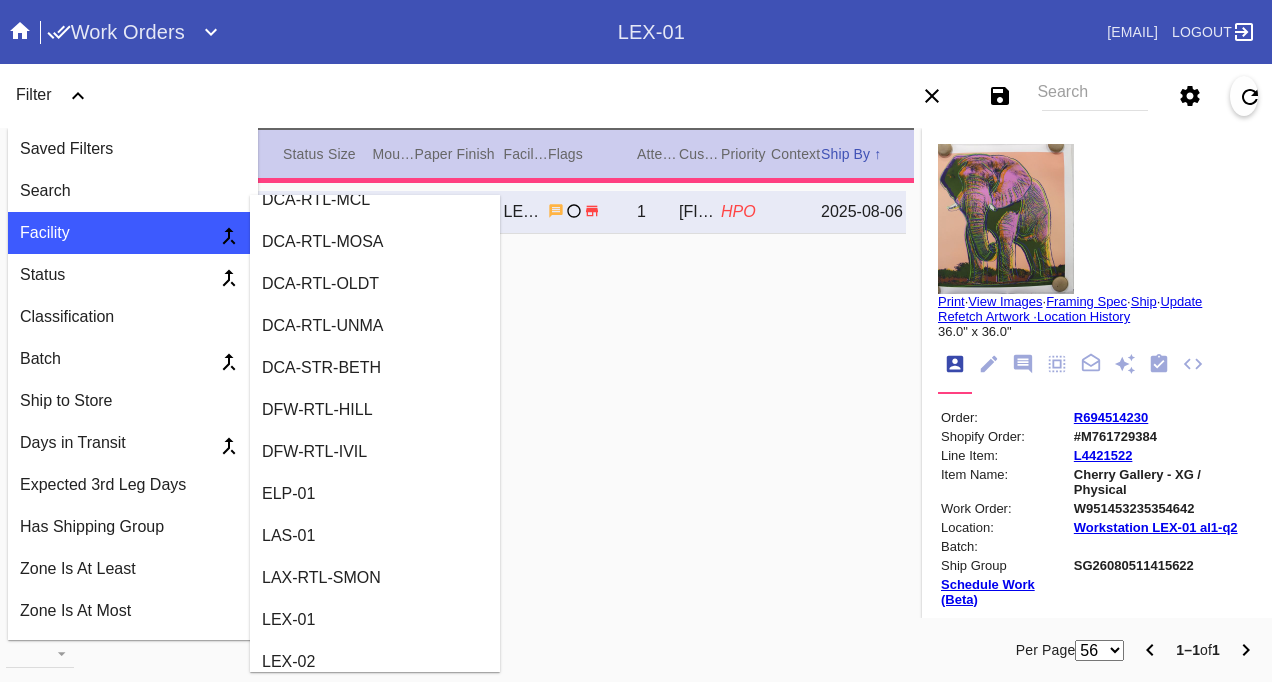 scroll, scrollTop: 1000, scrollLeft: 0, axis: vertical 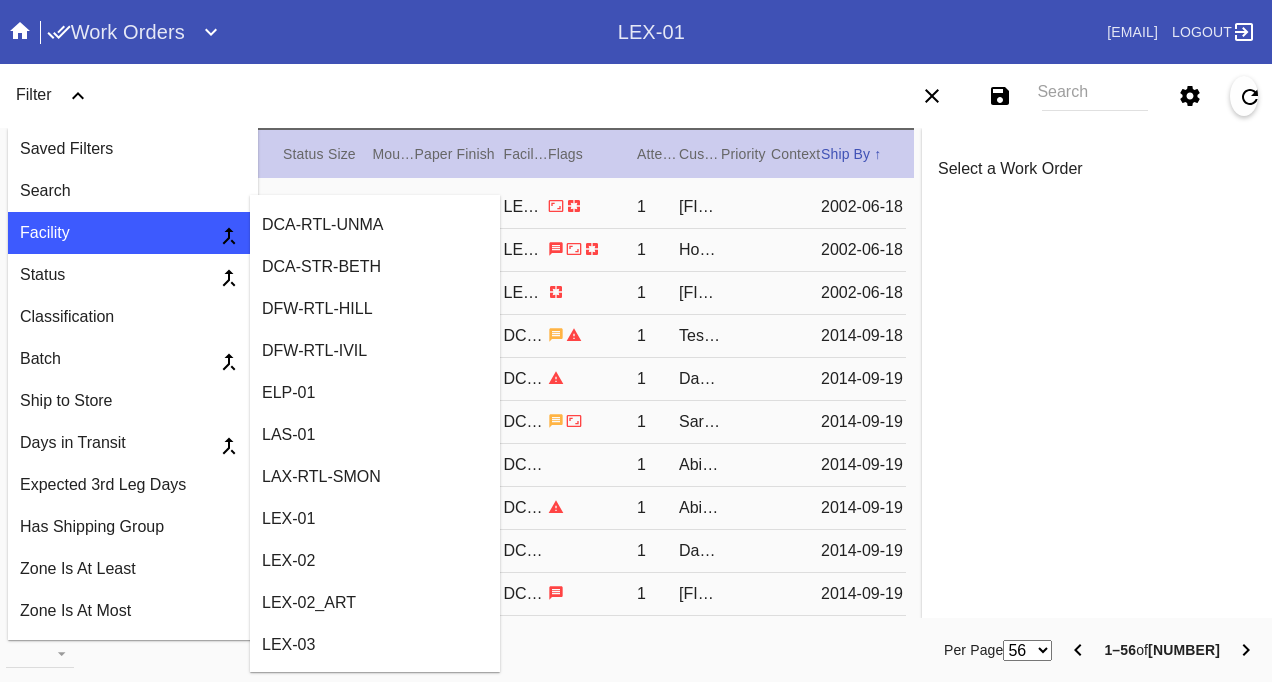 click on "LEX-01" at bounding box center (375, 519) 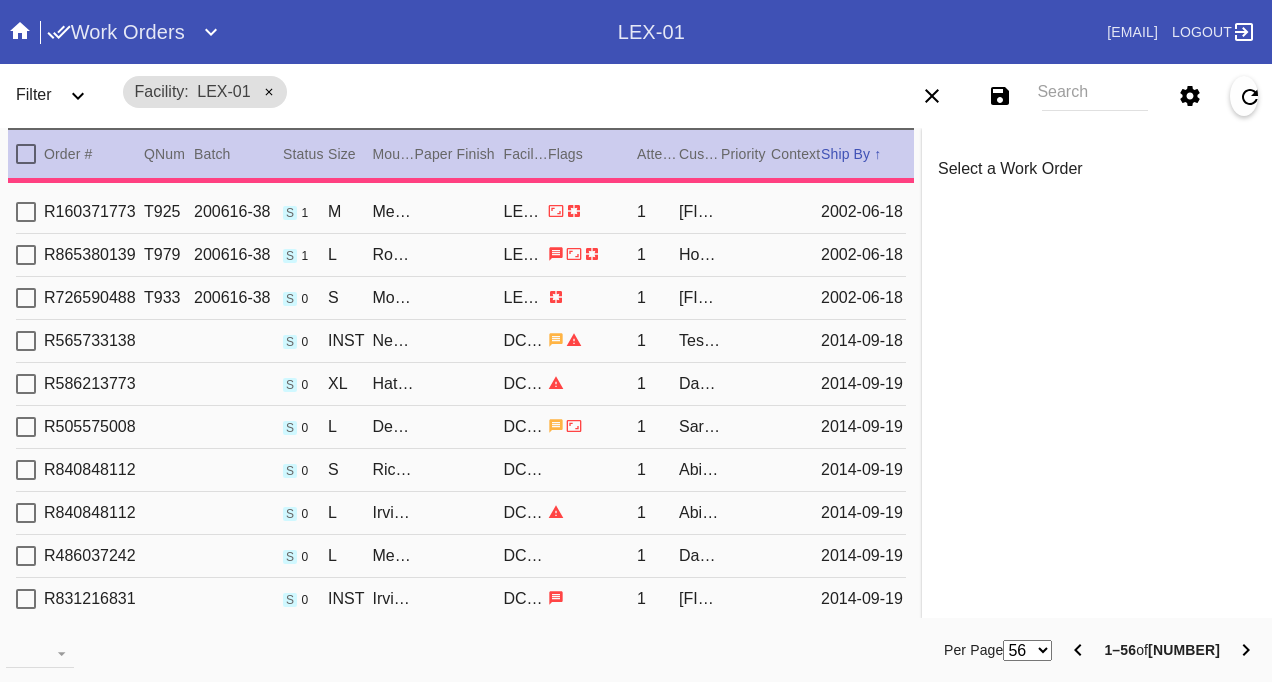 click on "Filter" at bounding box center [34, 94] 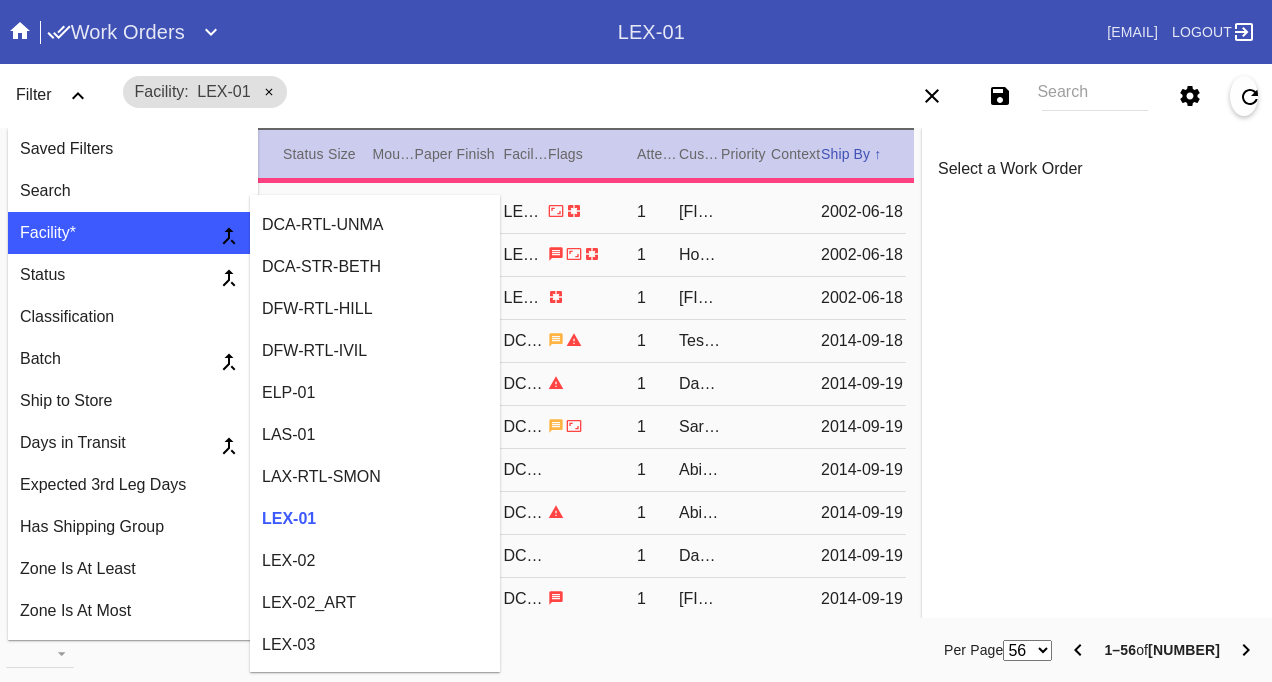 scroll, scrollTop: 0, scrollLeft: 0, axis: both 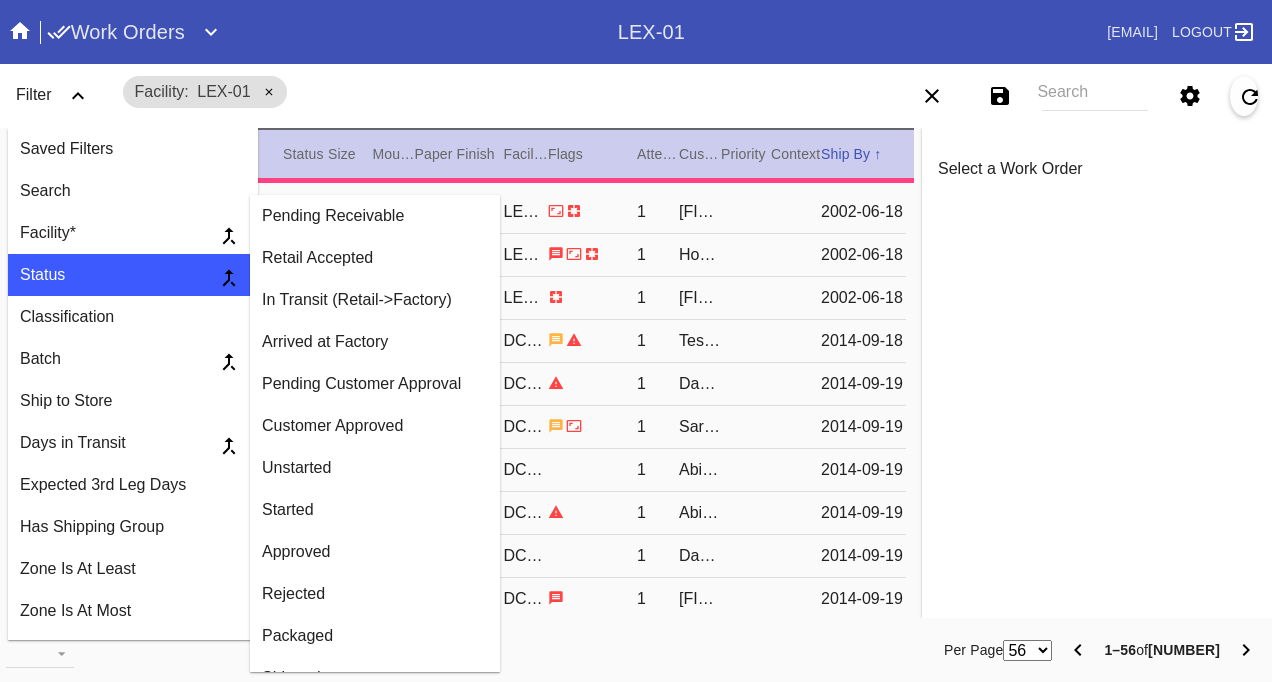 click on "Retail Accepted" at bounding box center (375, 258) 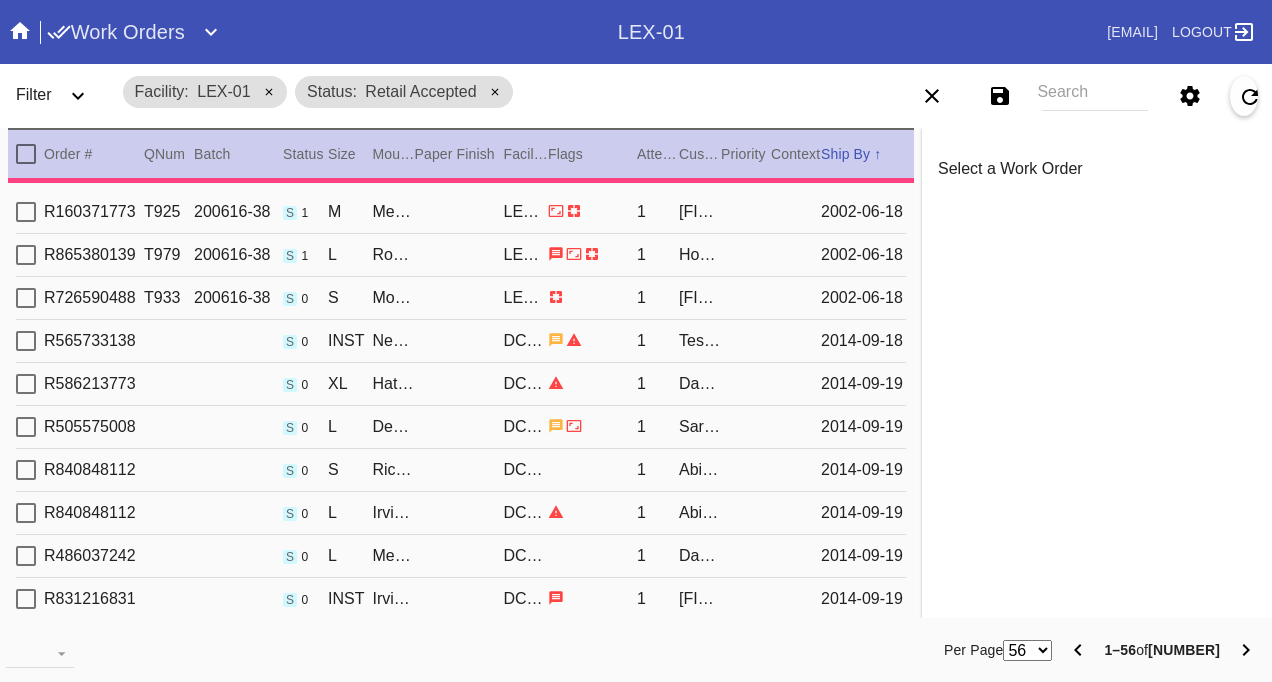 click on "Filter" at bounding box center [34, 94] 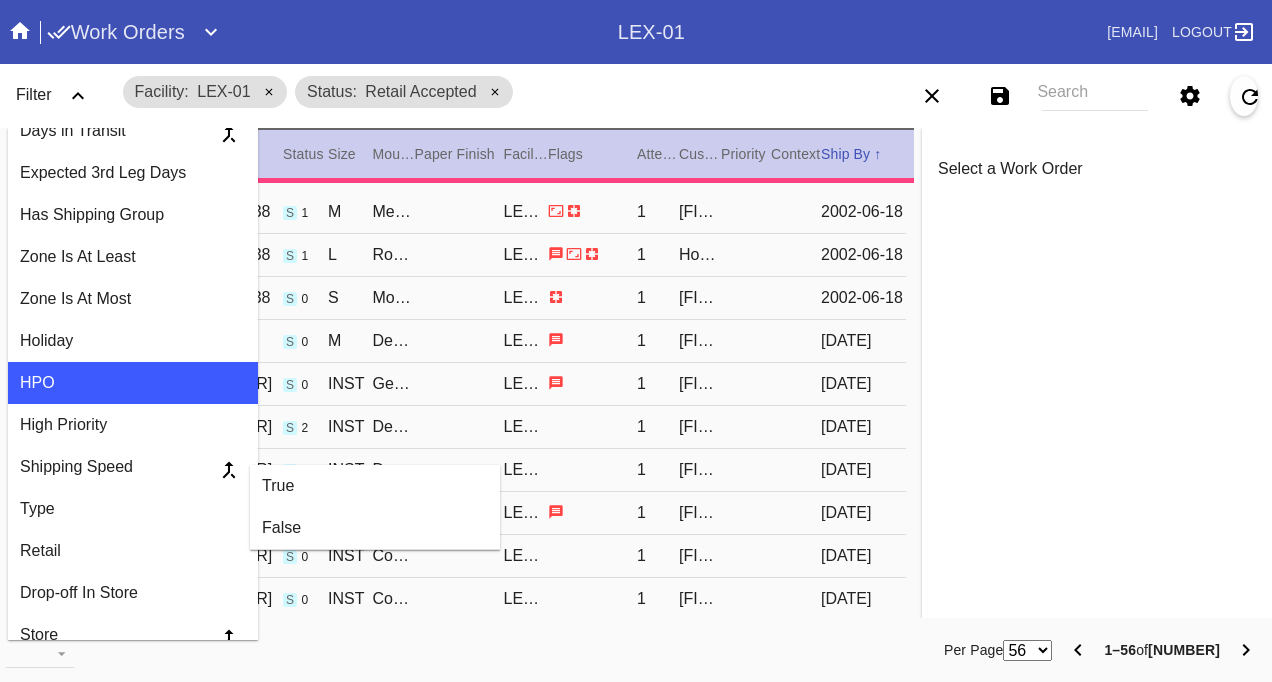 scroll, scrollTop: 500, scrollLeft: 0, axis: vertical 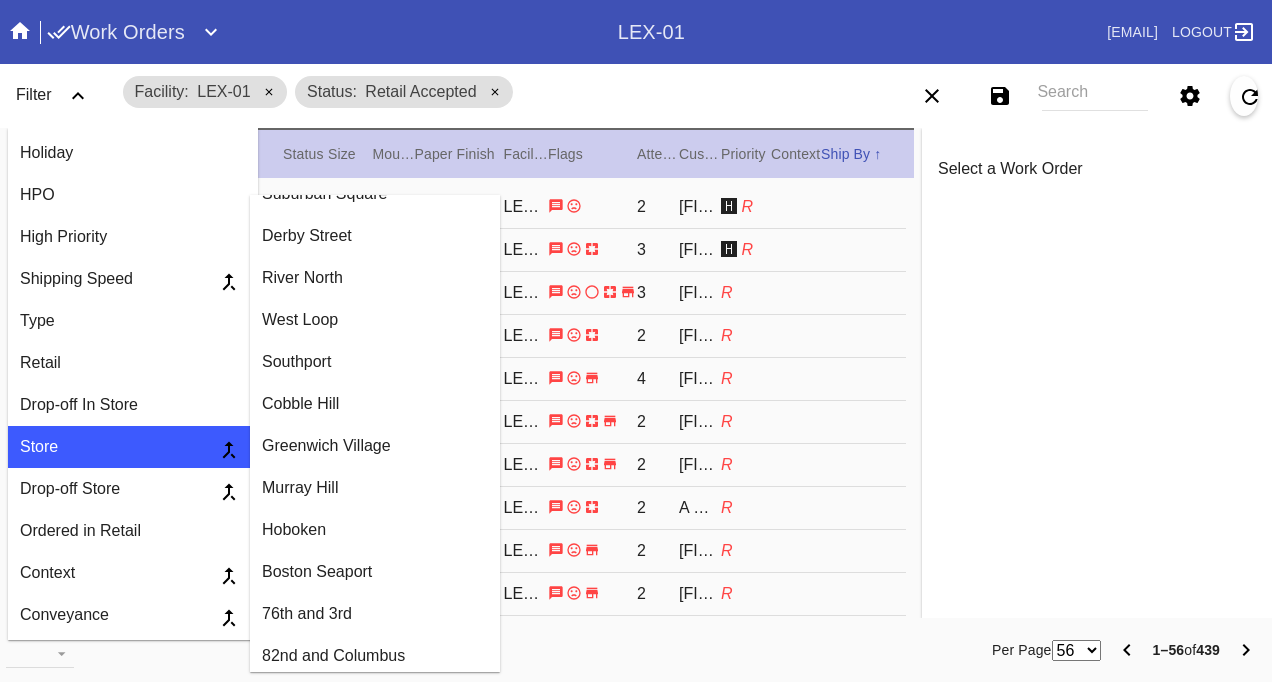 click on "Greenwich Village" at bounding box center [375, 446] 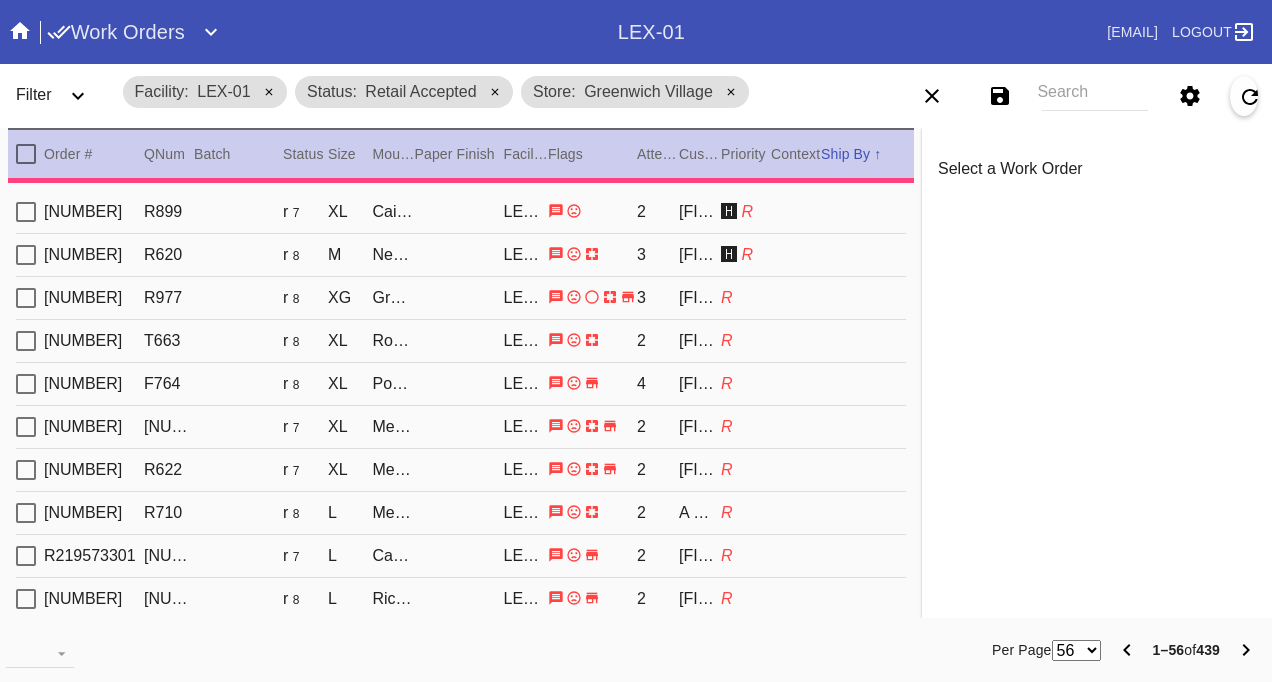 click on "Filter" at bounding box center (34, 94) 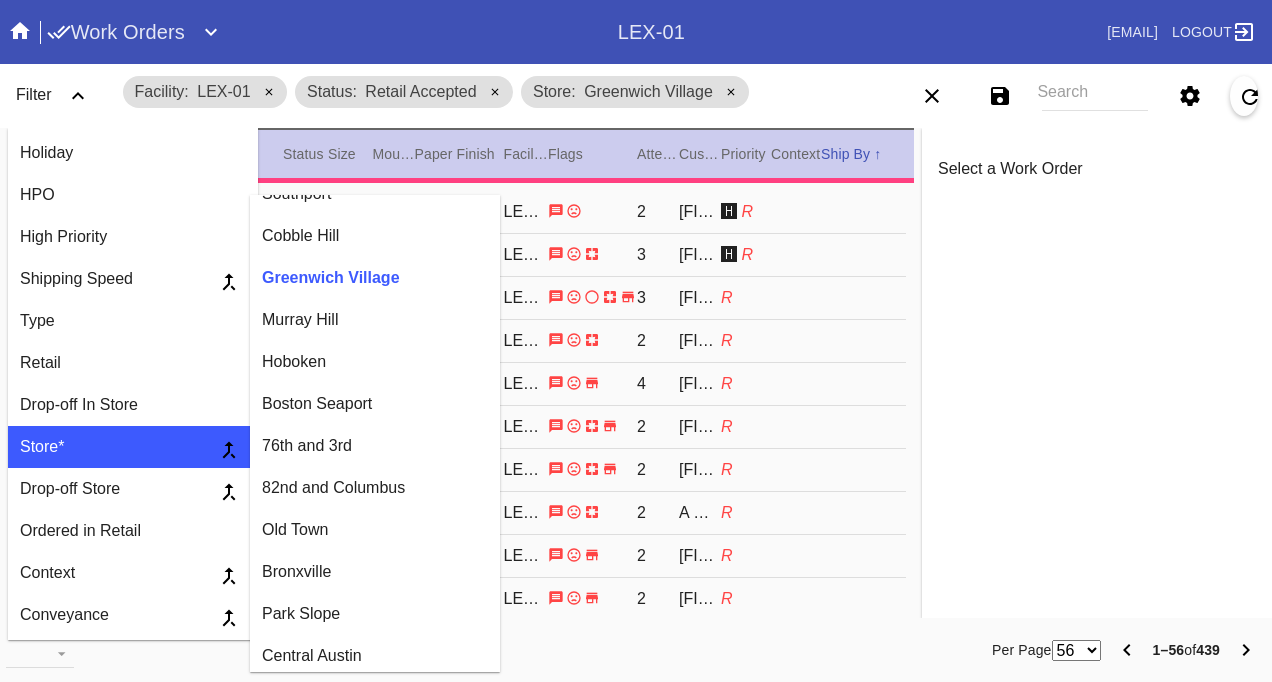 scroll, scrollTop: 600, scrollLeft: 0, axis: vertical 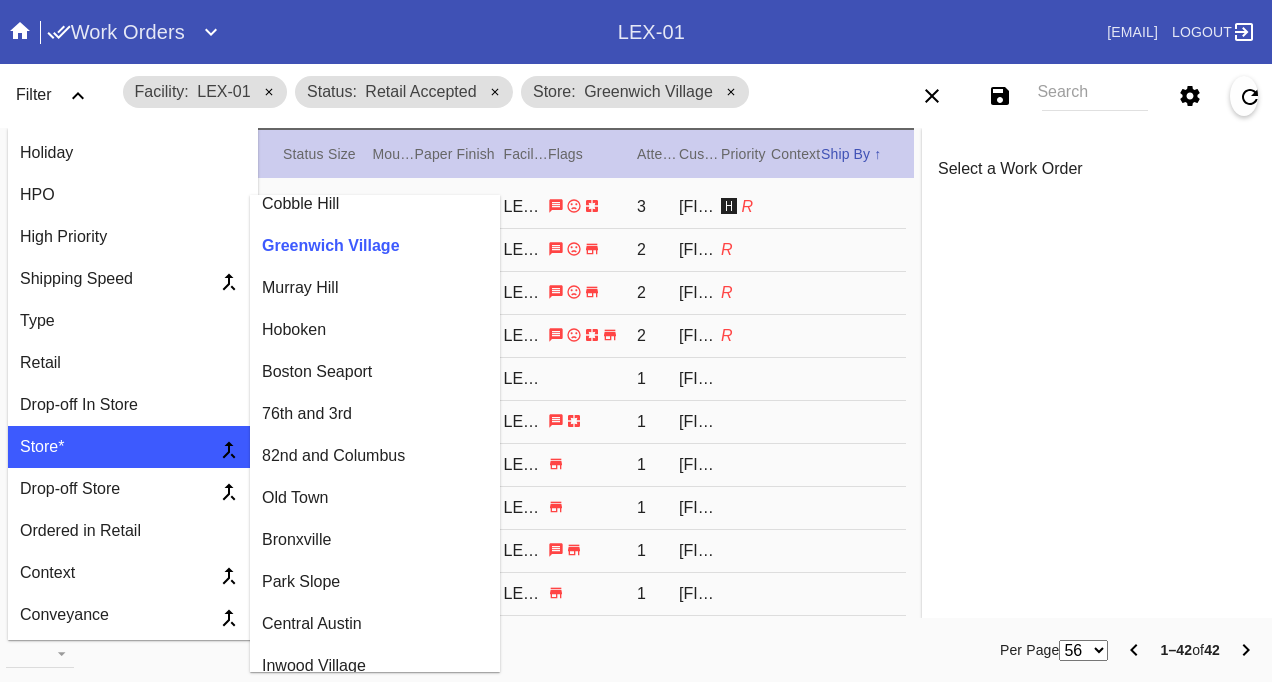 click on "76th and 3rd" at bounding box center [375, 414] 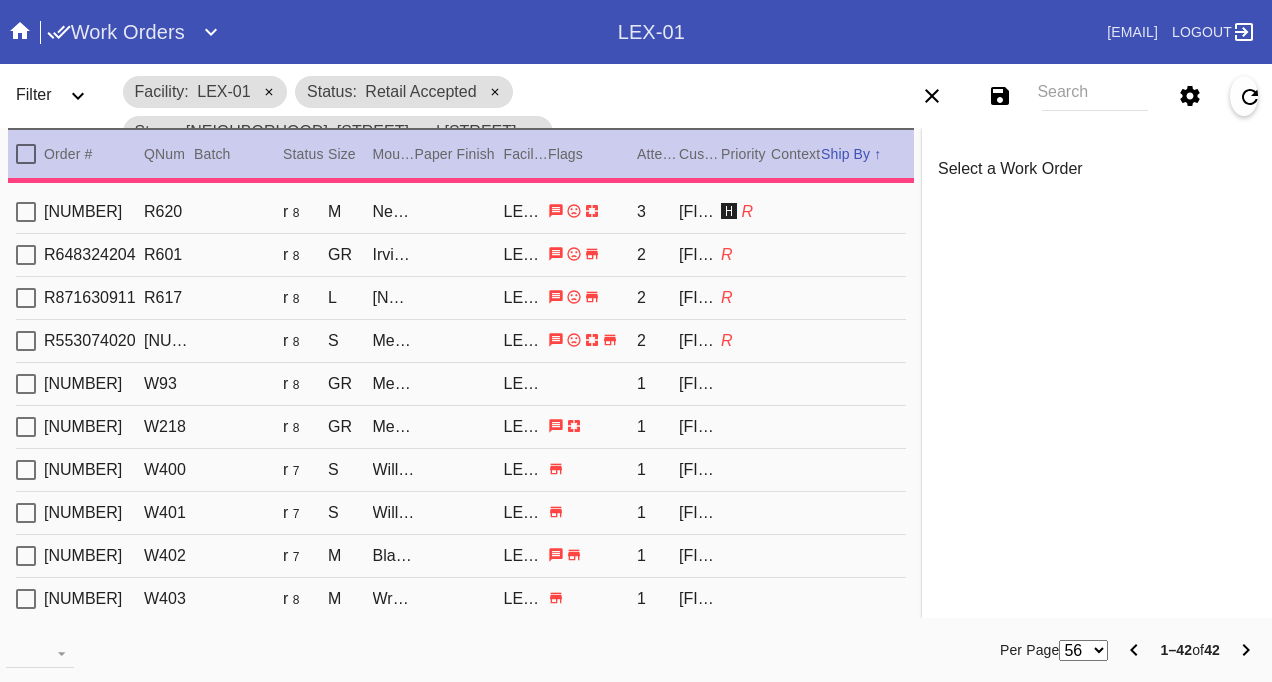 click on "Filter" at bounding box center (34, 94) 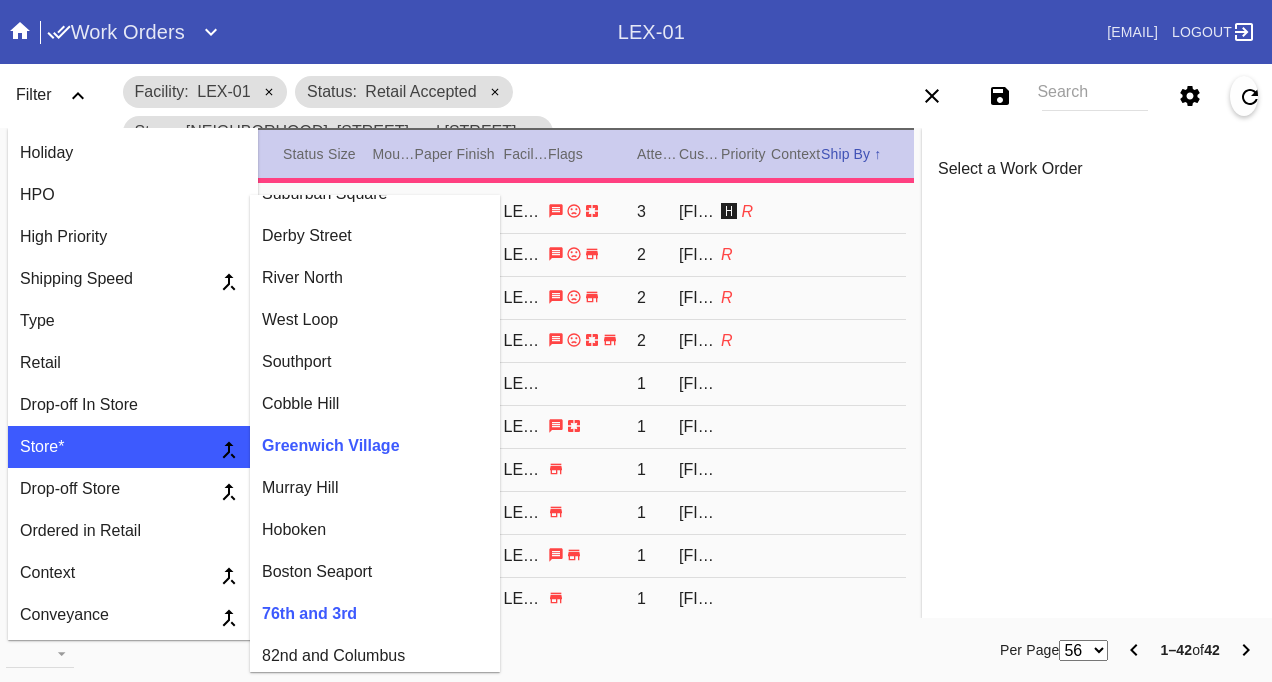 scroll, scrollTop: 500, scrollLeft: 0, axis: vertical 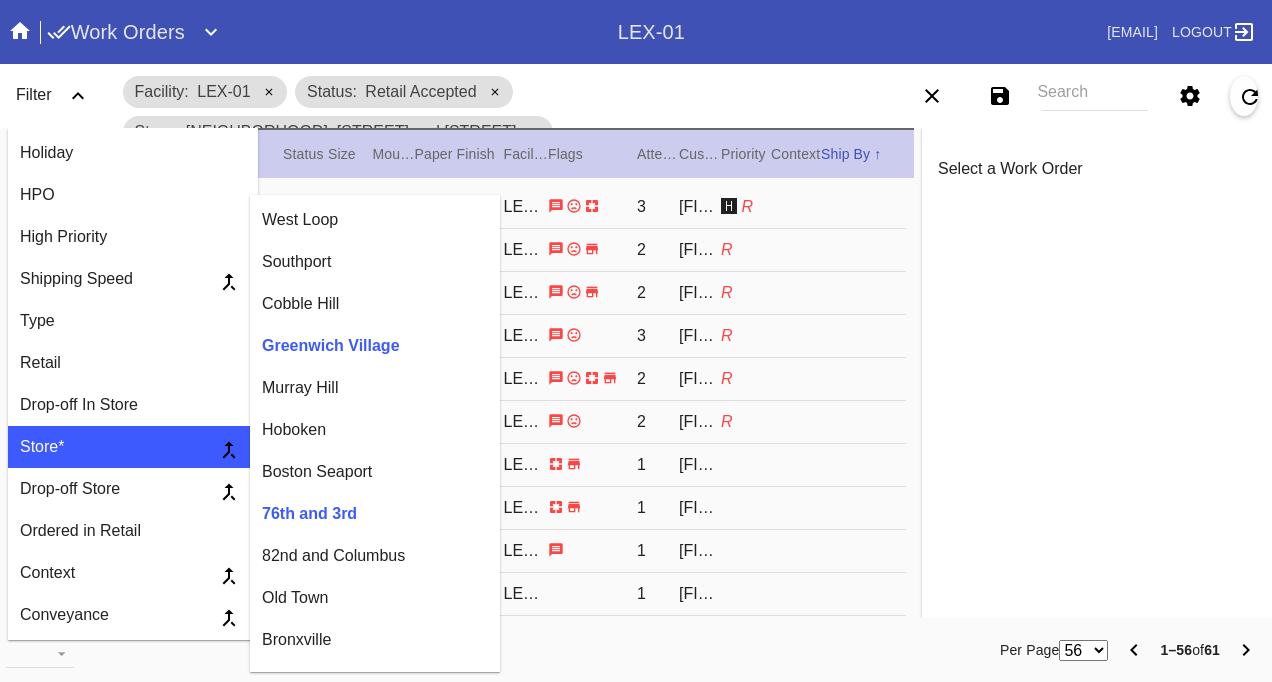click on "82nd and Columbus" at bounding box center (375, 556) 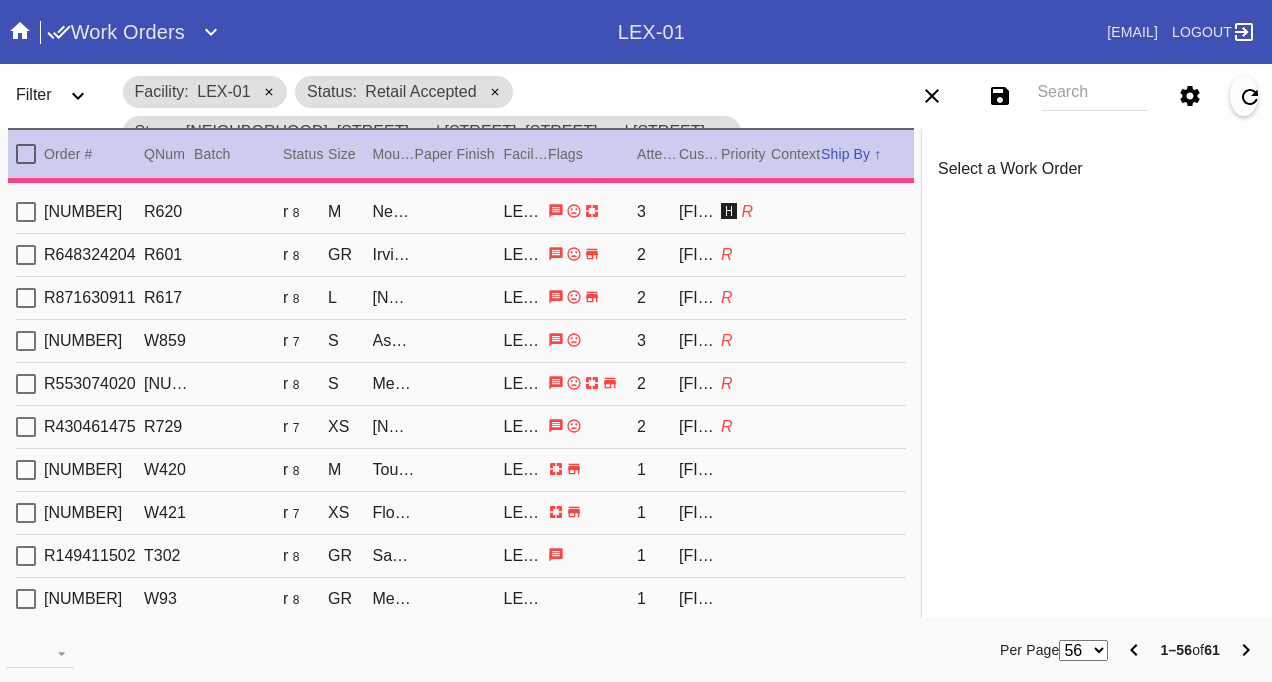 click at bounding box center [78, 96] 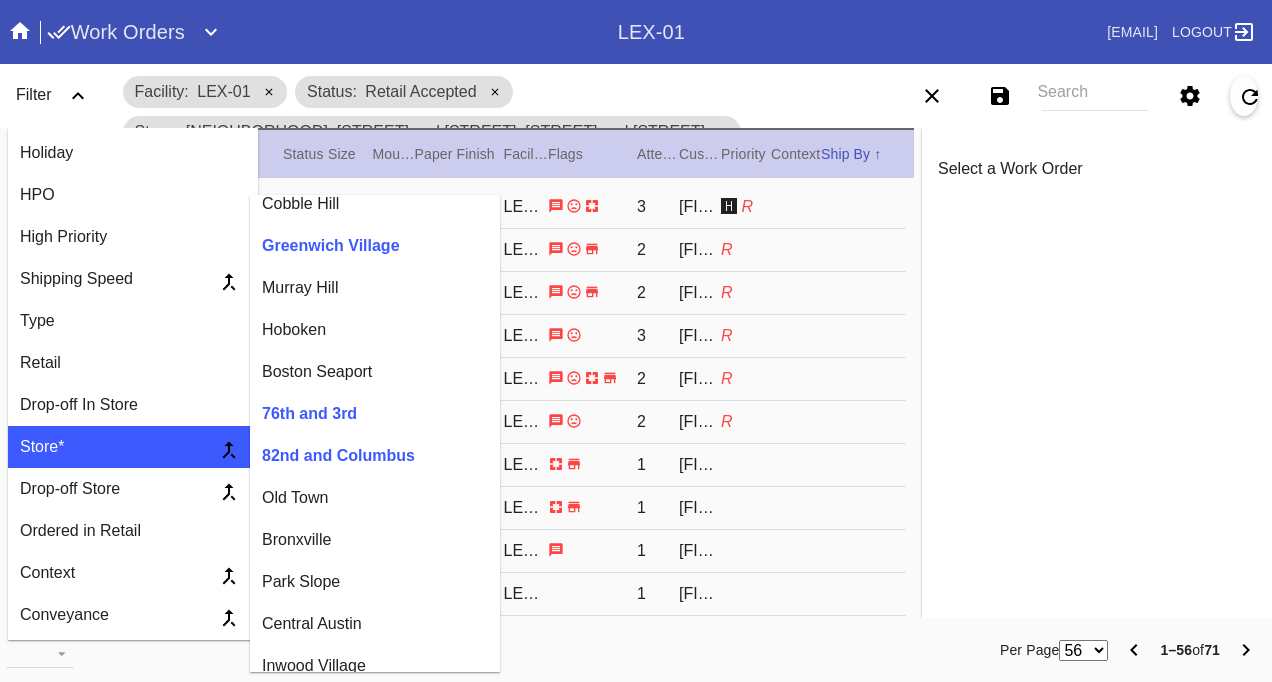 scroll, scrollTop: 700, scrollLeft: 0, axis: vertical 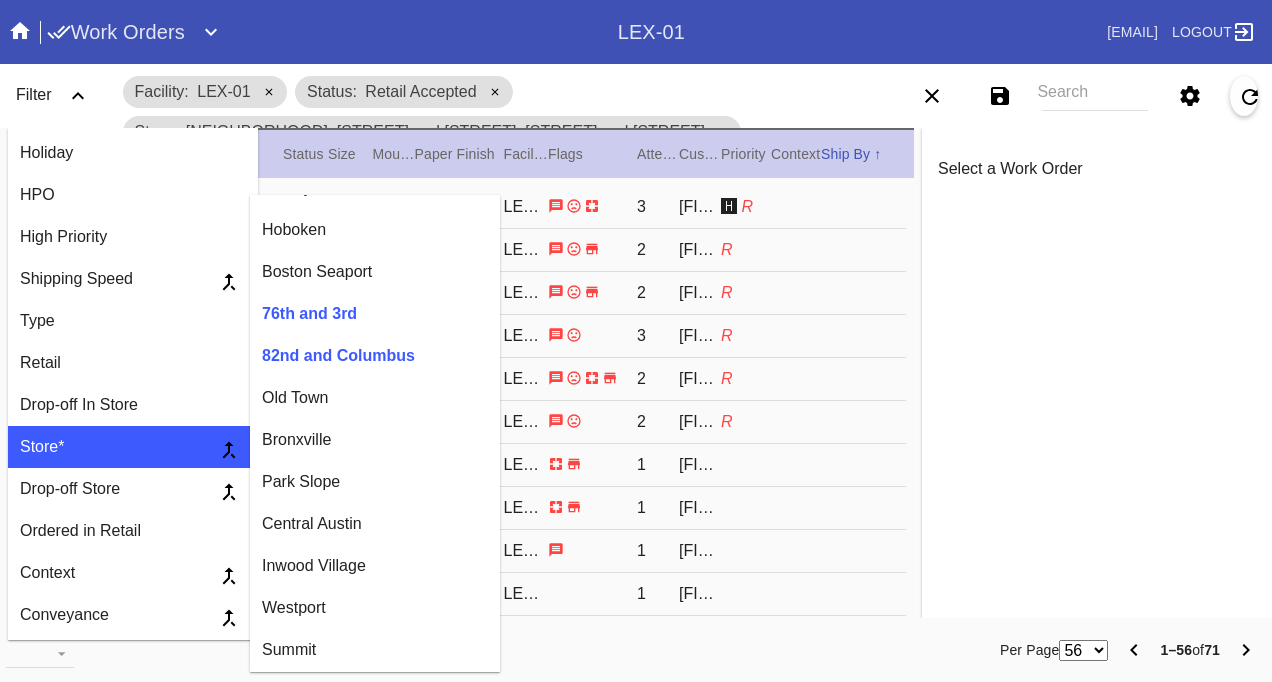 click on "Bronxville" at bounding box center [375, 440] 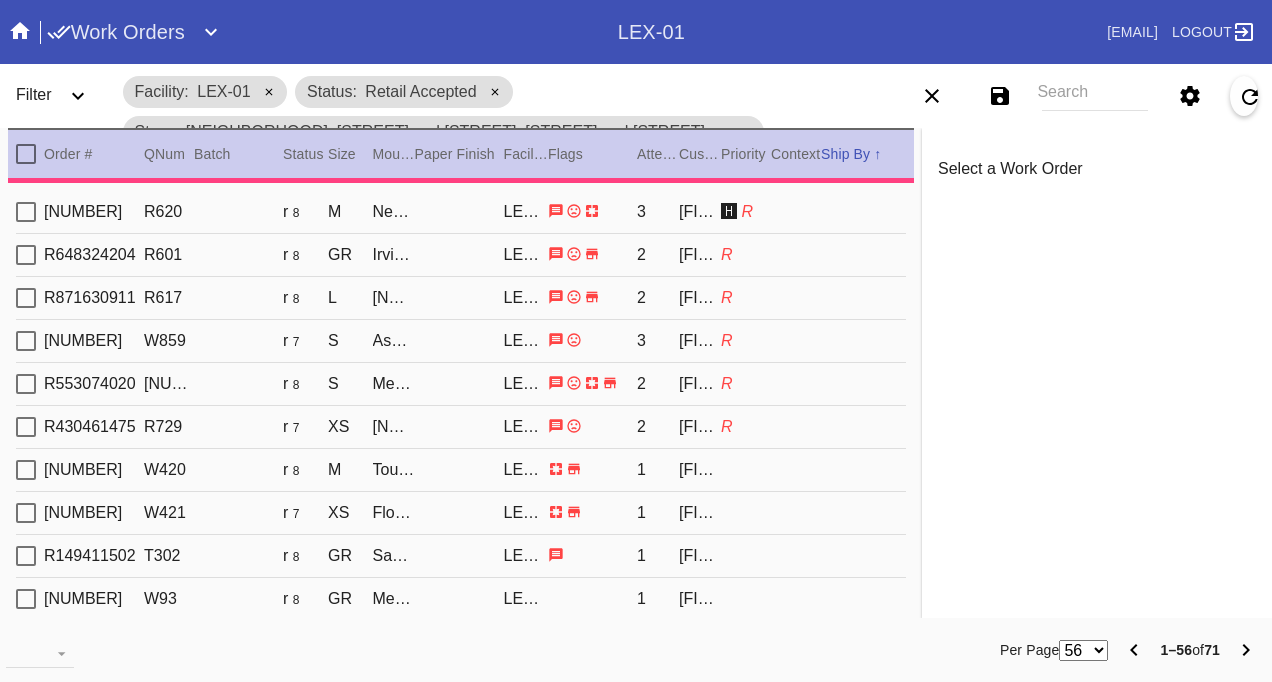 drag, startPoint x: 40, startPoint y: 86, endPoint x: 22, endPoint y: 110, distance: 30 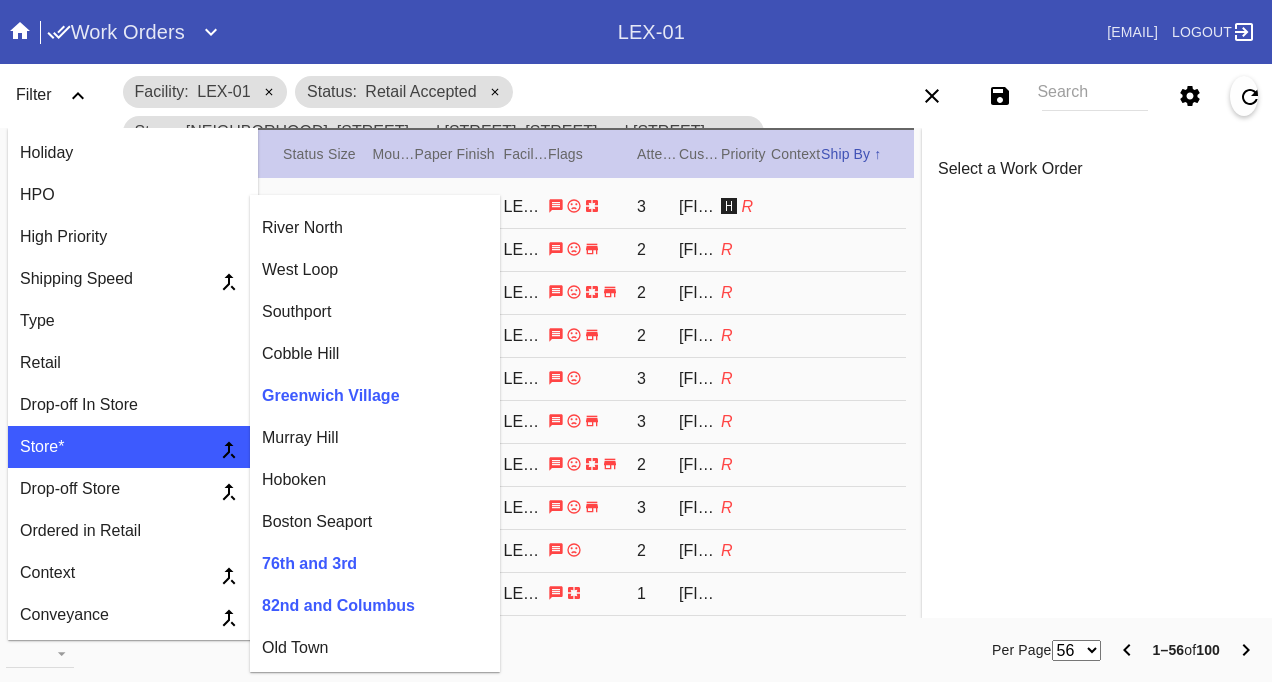 scroll, scrollTop: 500, scrollLeft: 0, axis: vertical 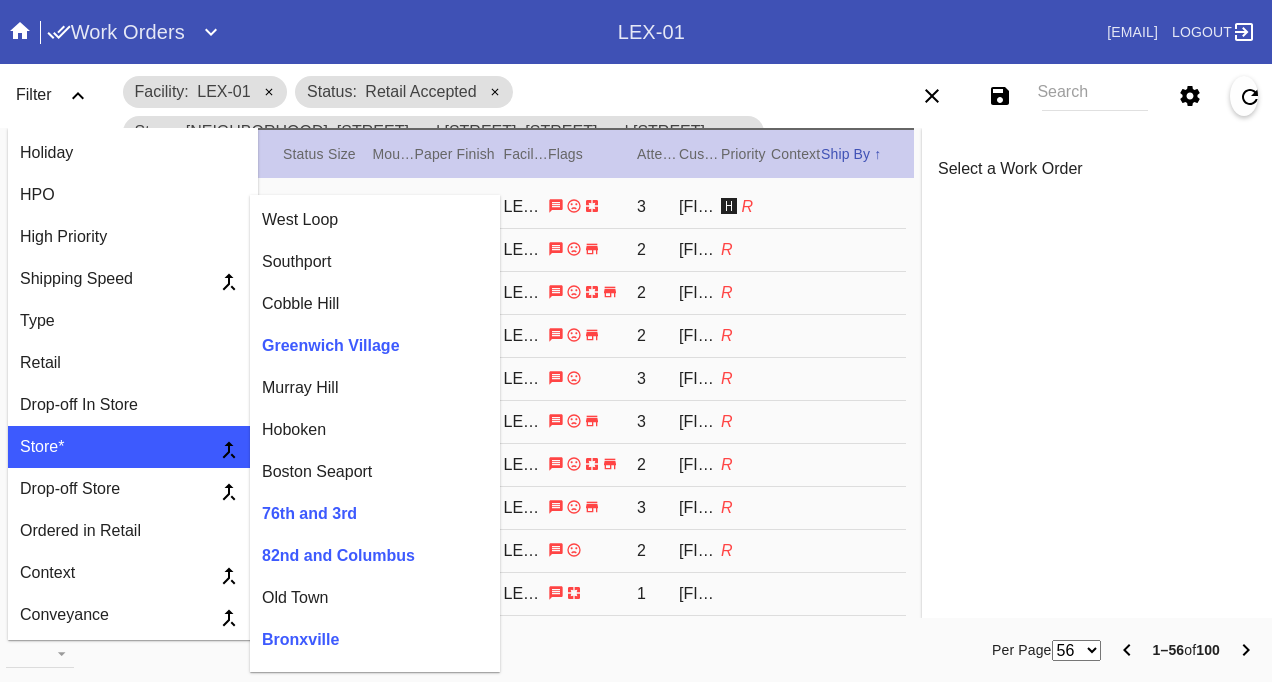 click on "Hoboken" at bounding box center (375, 430) 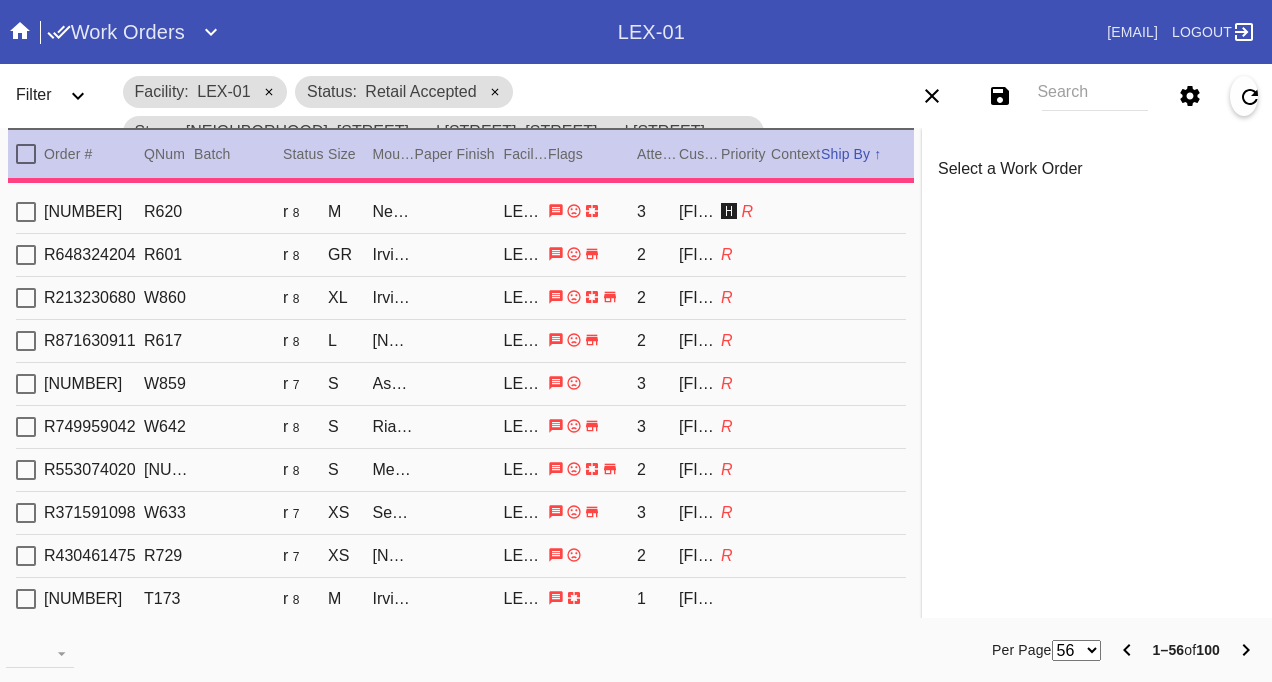 click on "Filter" at bounding box center [34, 94] 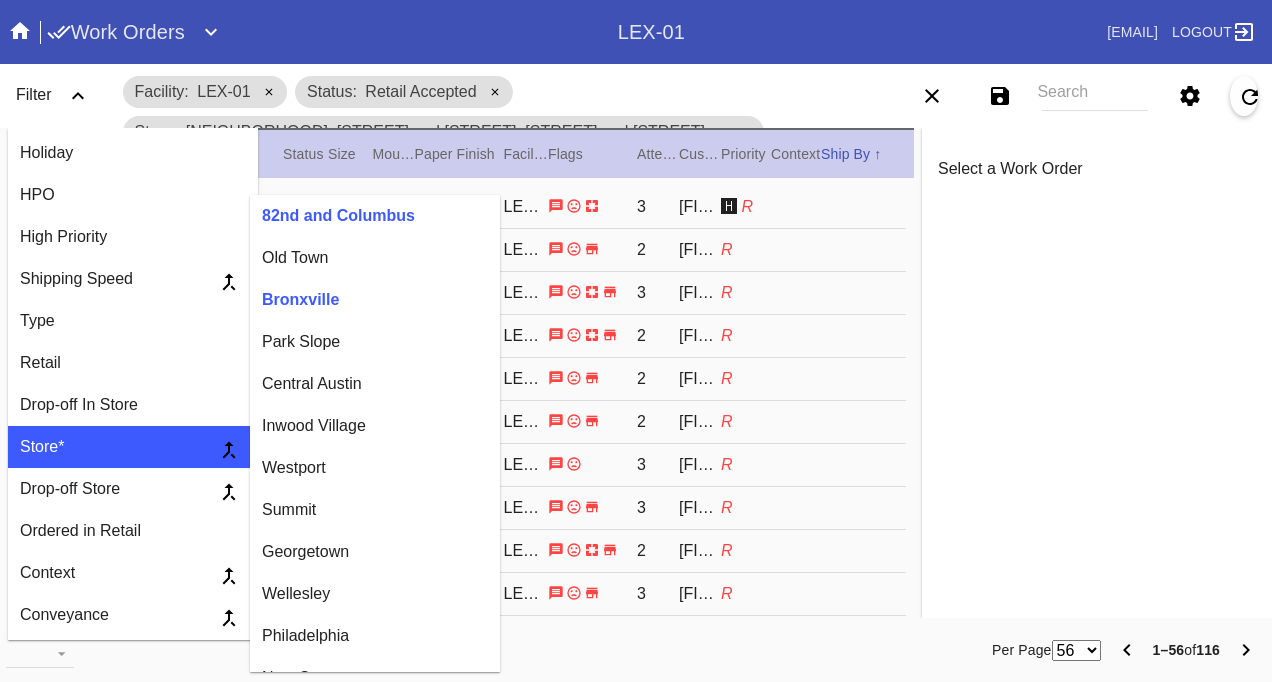 scroll, scrollTop: 900, scrollLeft: 0, axis: vertical 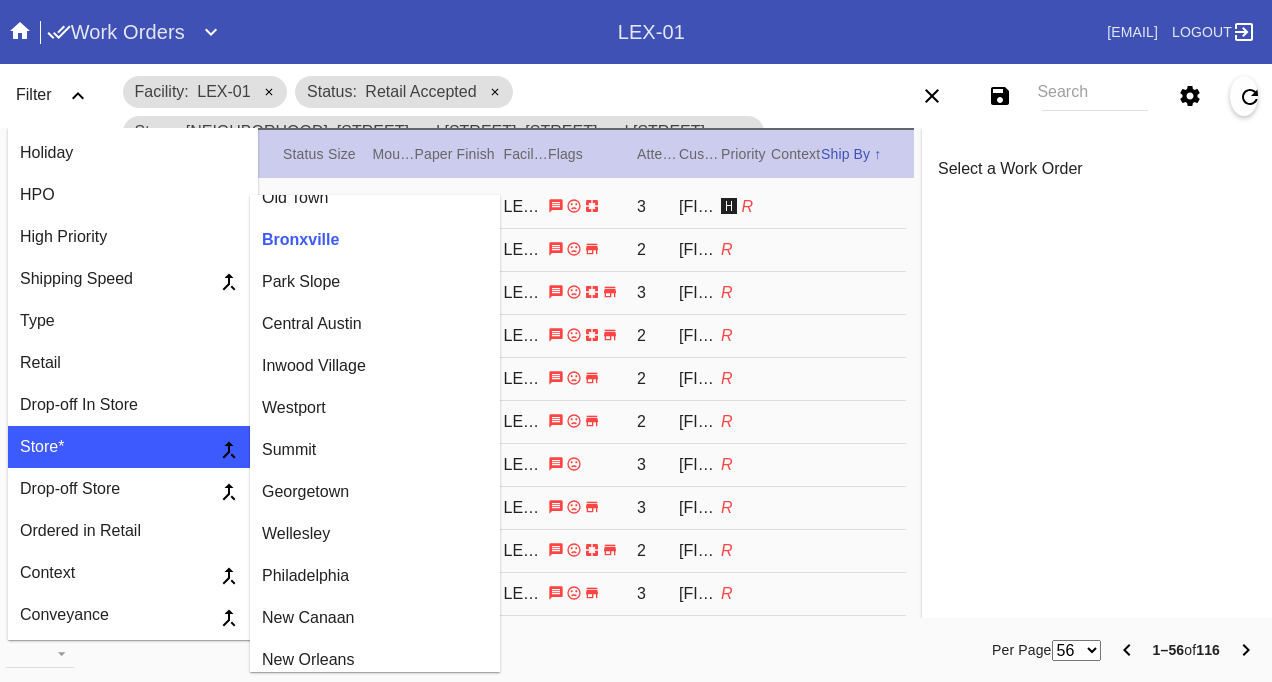 click on "Summit" at bounding box center (375, 450) 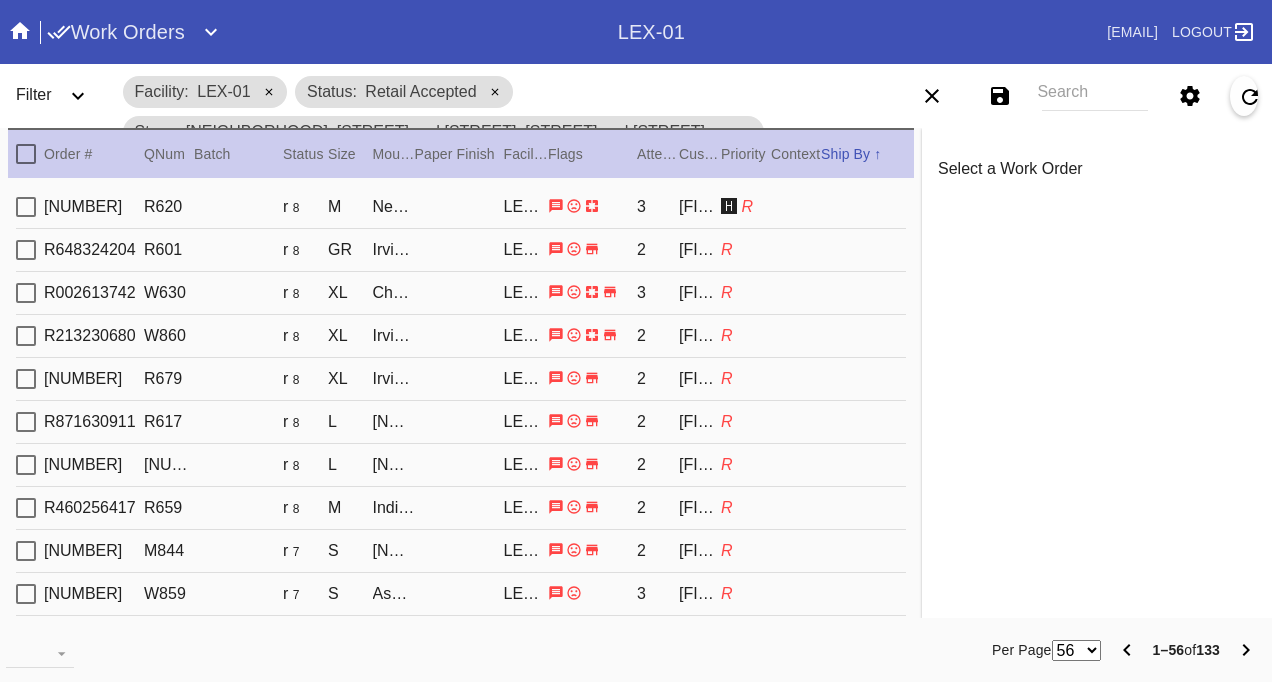 click on "Filter" at bounding box center (34, 94) 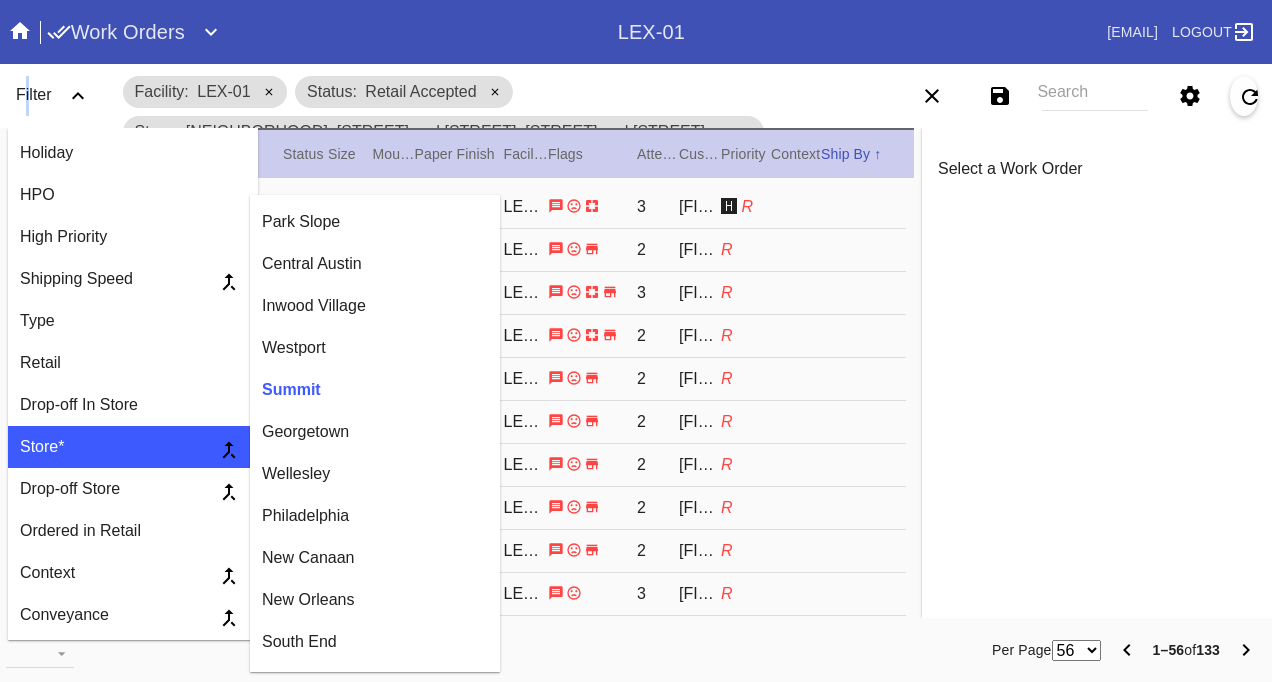 scroll, scrollTop: 1000, scrollLeft: 0, axis: vertical 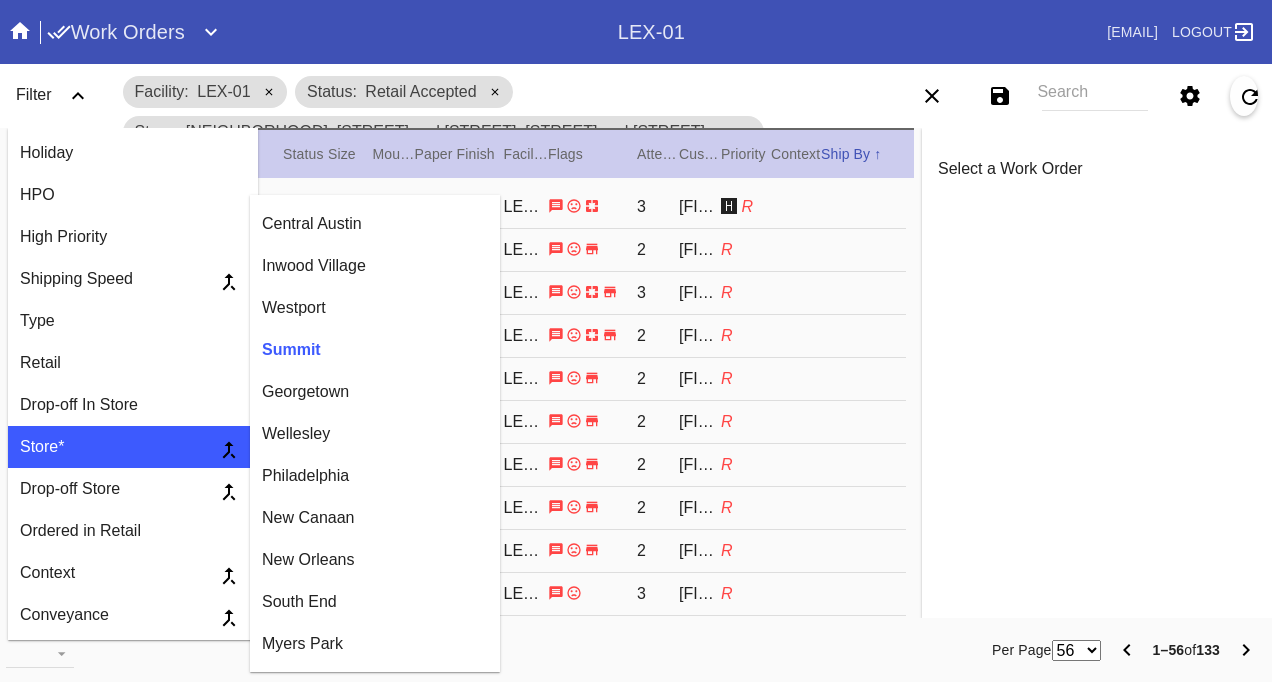 click on "New Canaan" at bounding box center (375, 518) 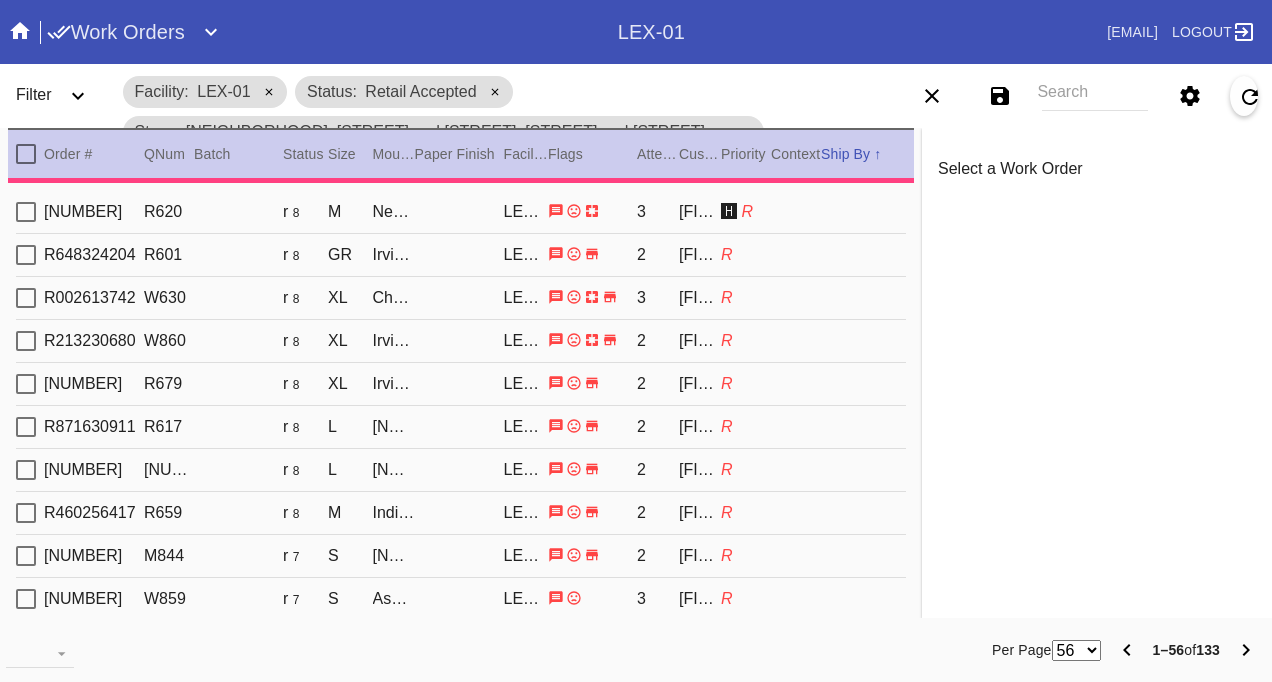click on "Filter" at bounding box center [34, 94] 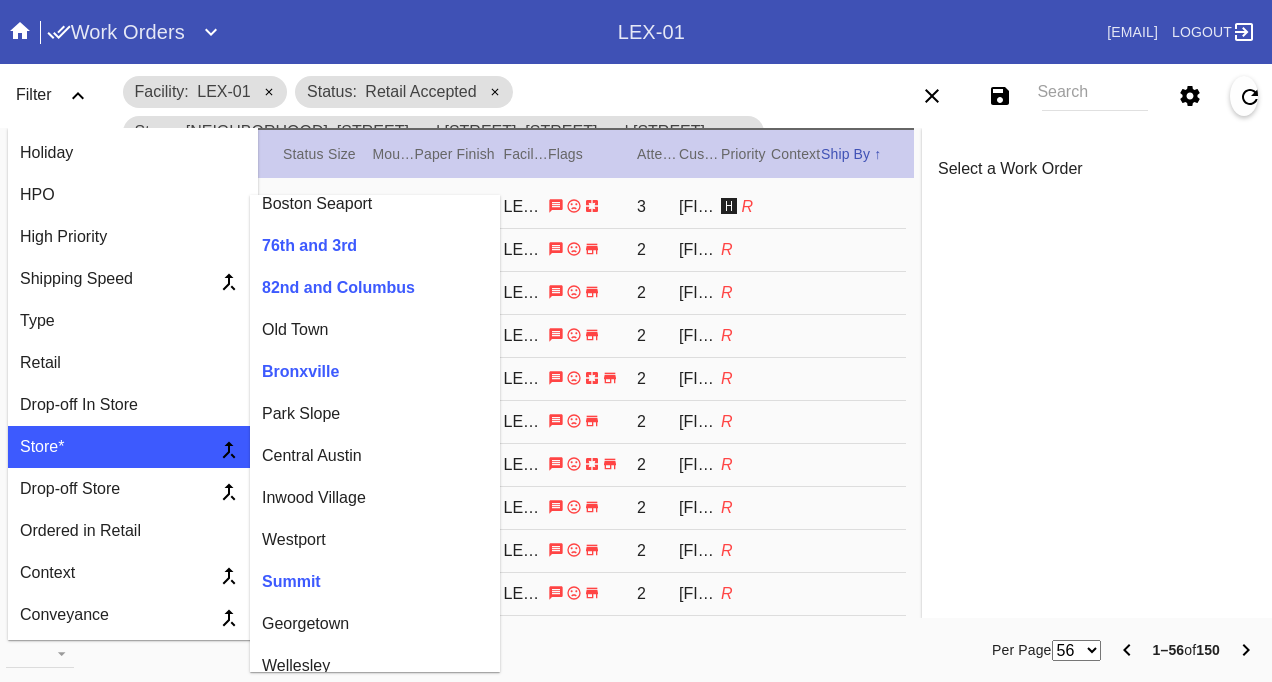 scroll, scrollTop: 800, scrollLeft: 0, axis: vertical 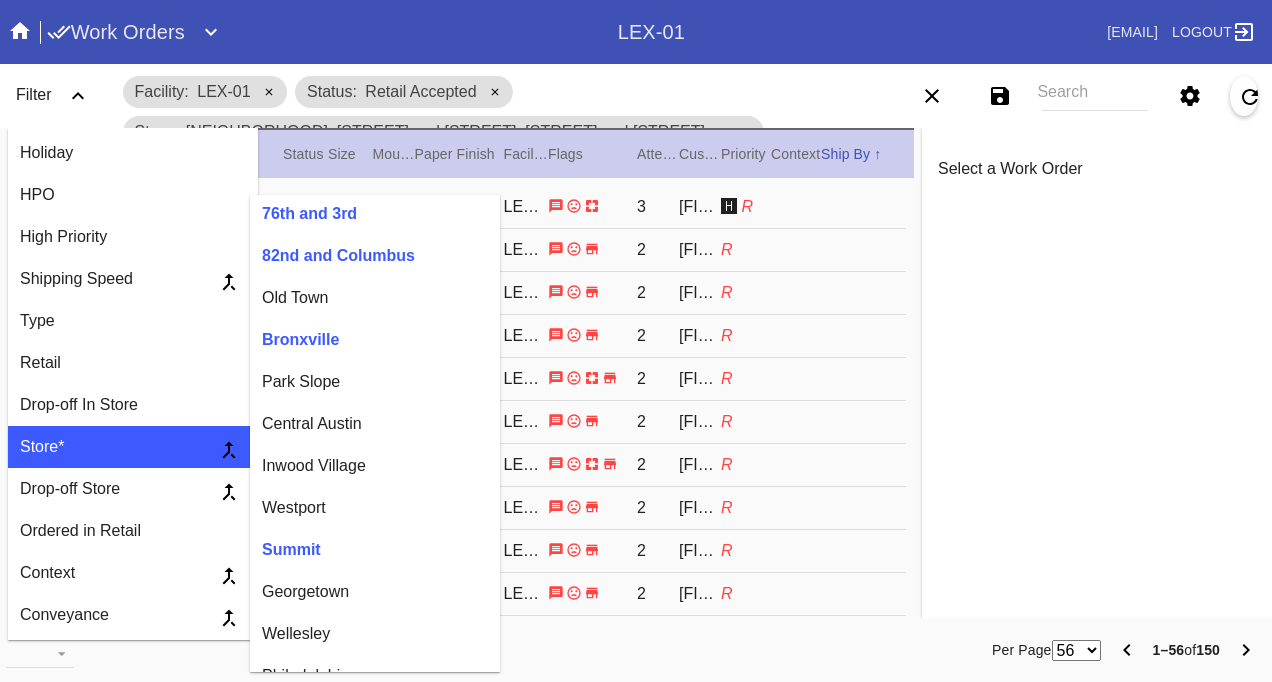 click on "Westport" at bounding box center (375, 508) 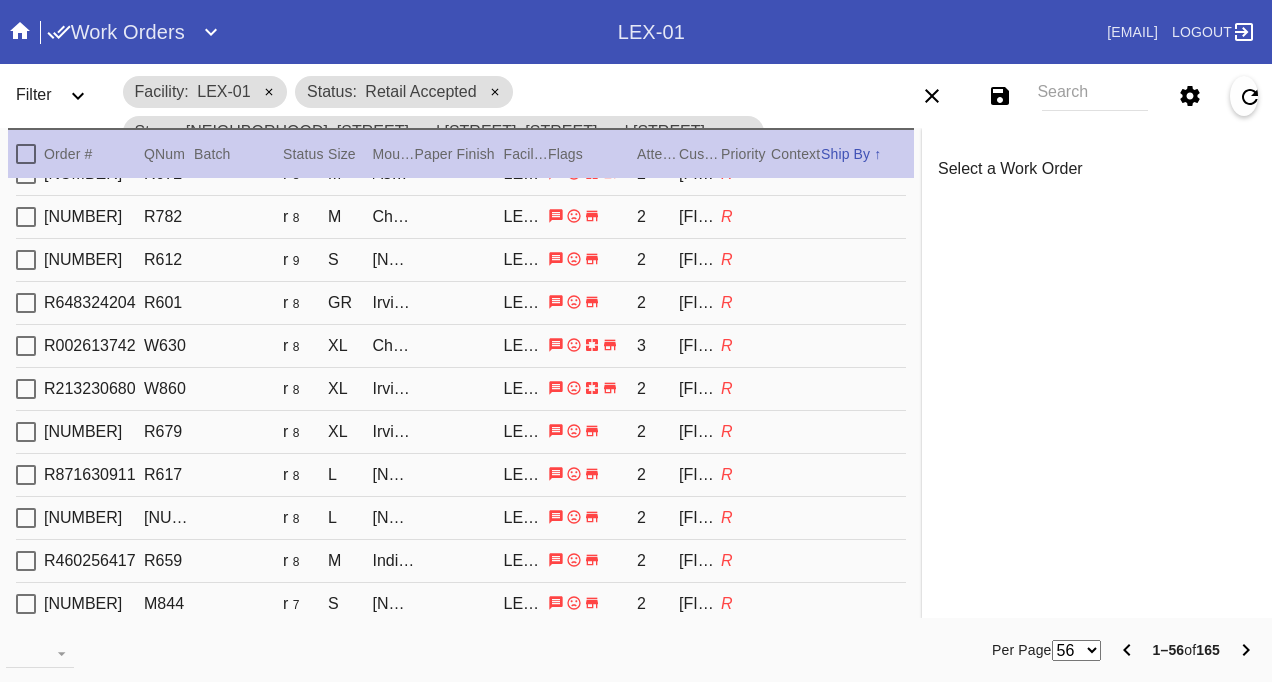 scroll, scrollTop: 500, scrollLeft: 0, axis: vertical 